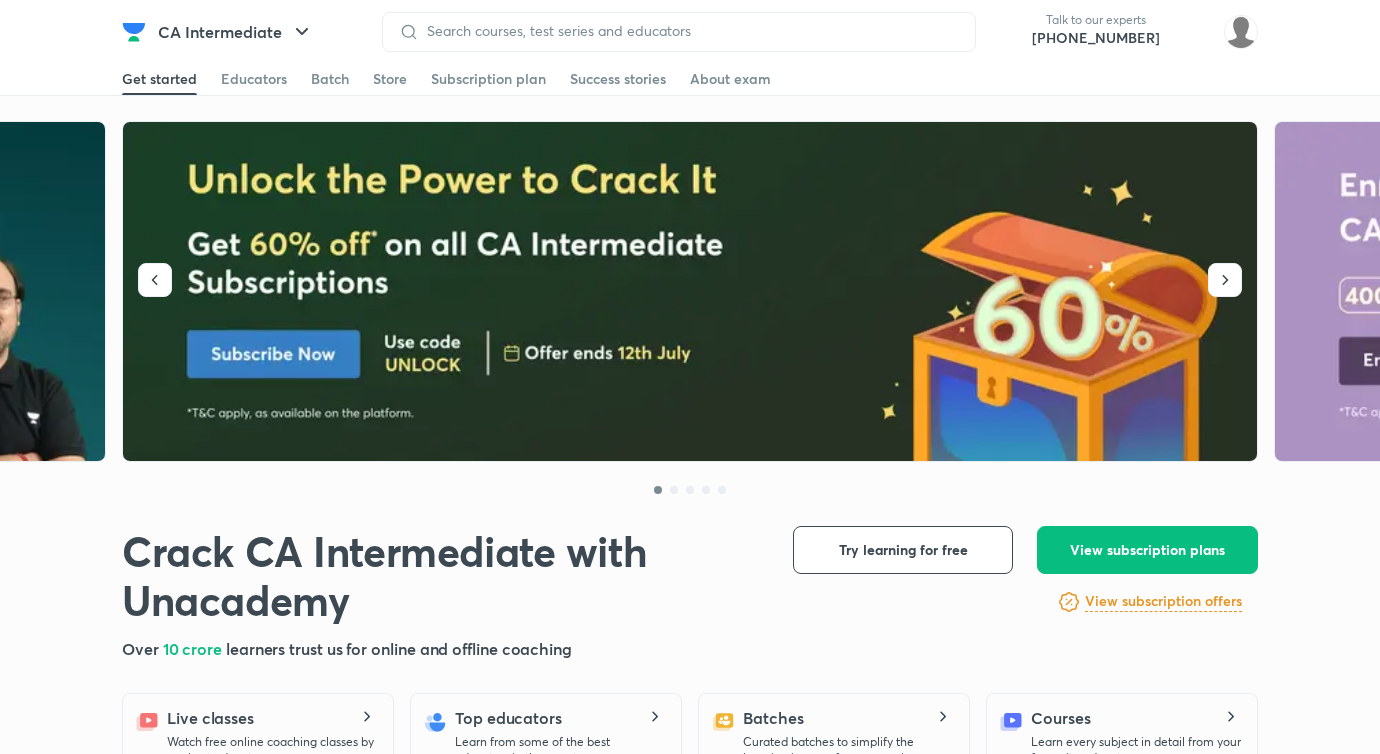 scroll, scrollTop: 0, scrollLeft: 0, axis: both 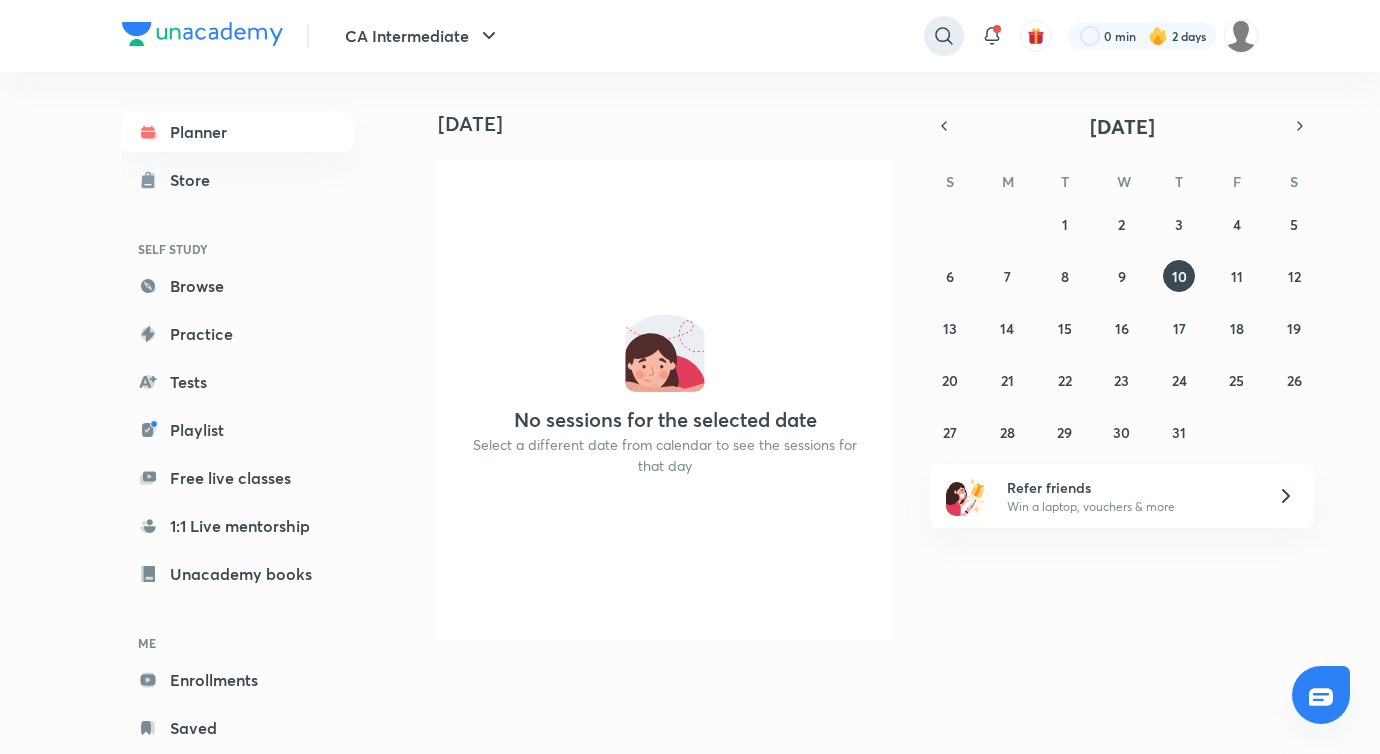 click 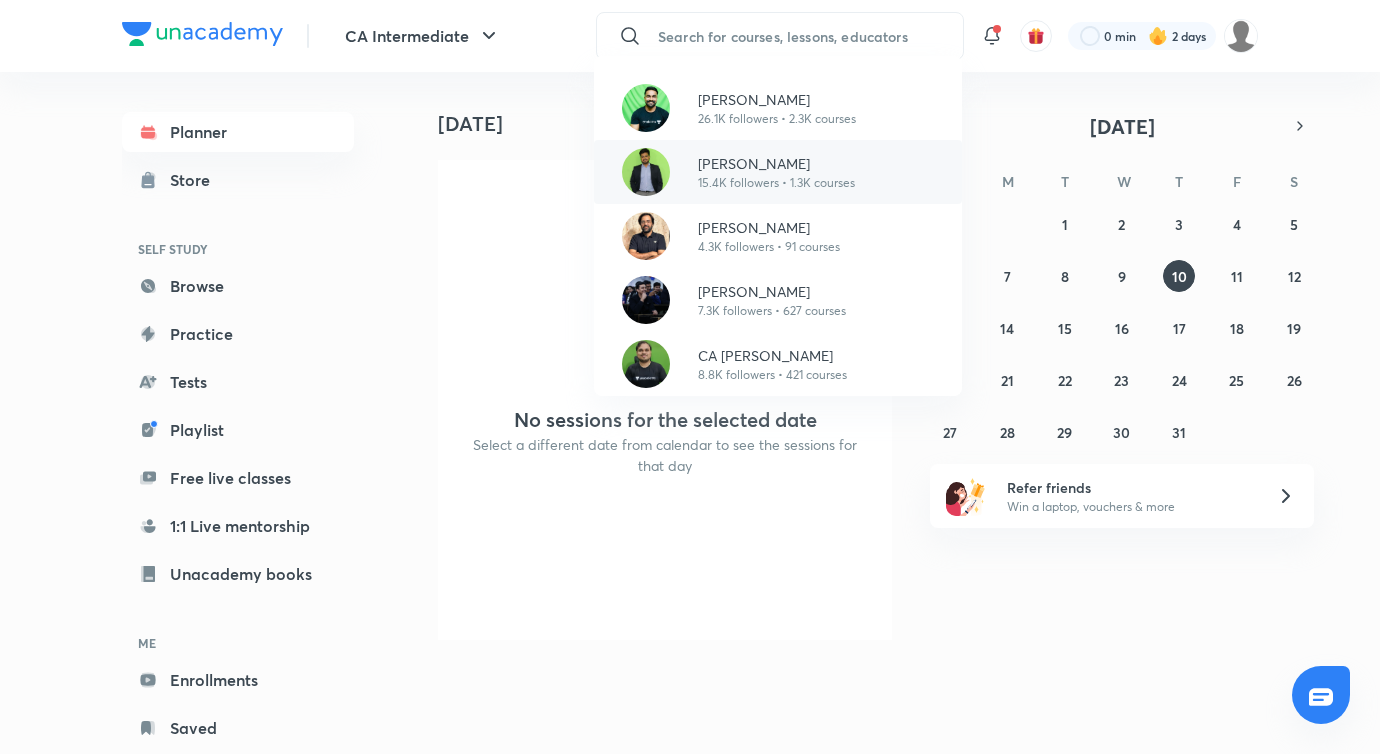 click on "[PERSON_NAME]" at bounding box center (776, 163) 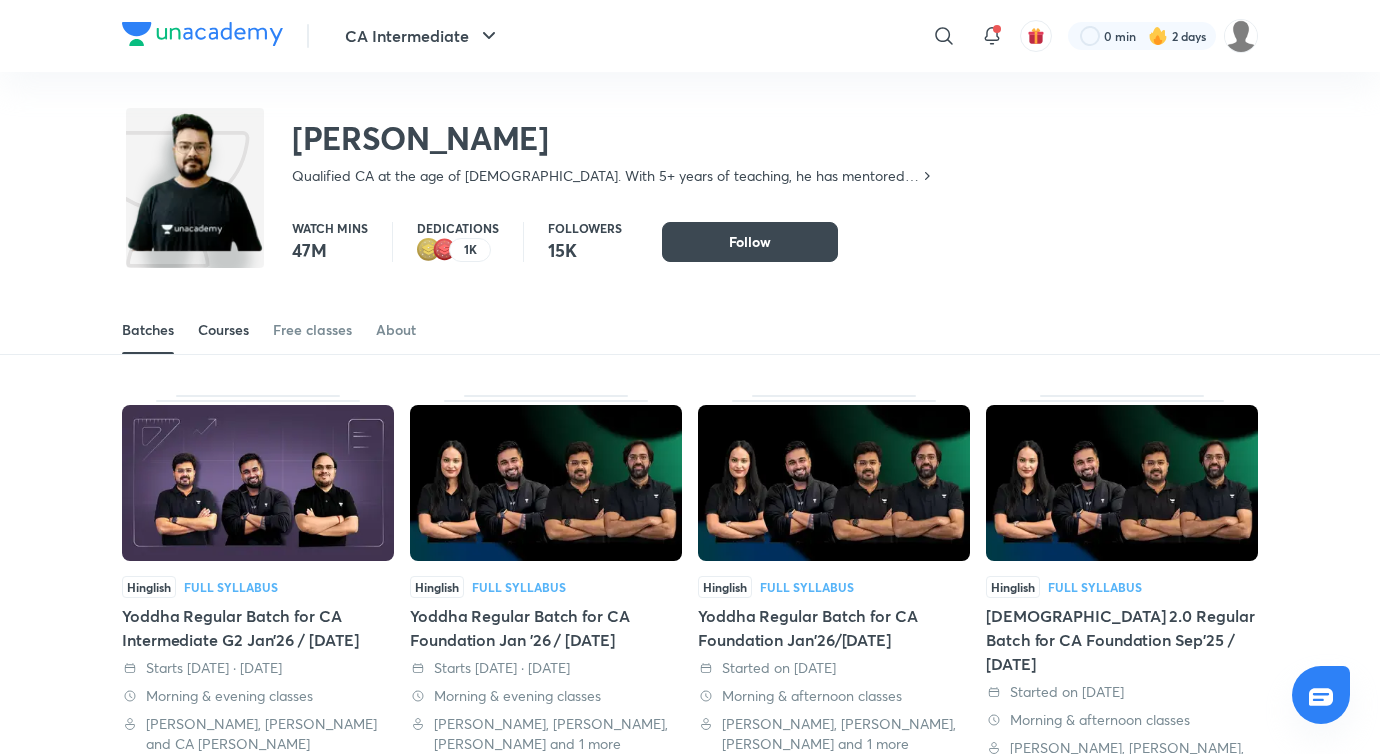 click on "Courses" at bounding box center [223, 330] 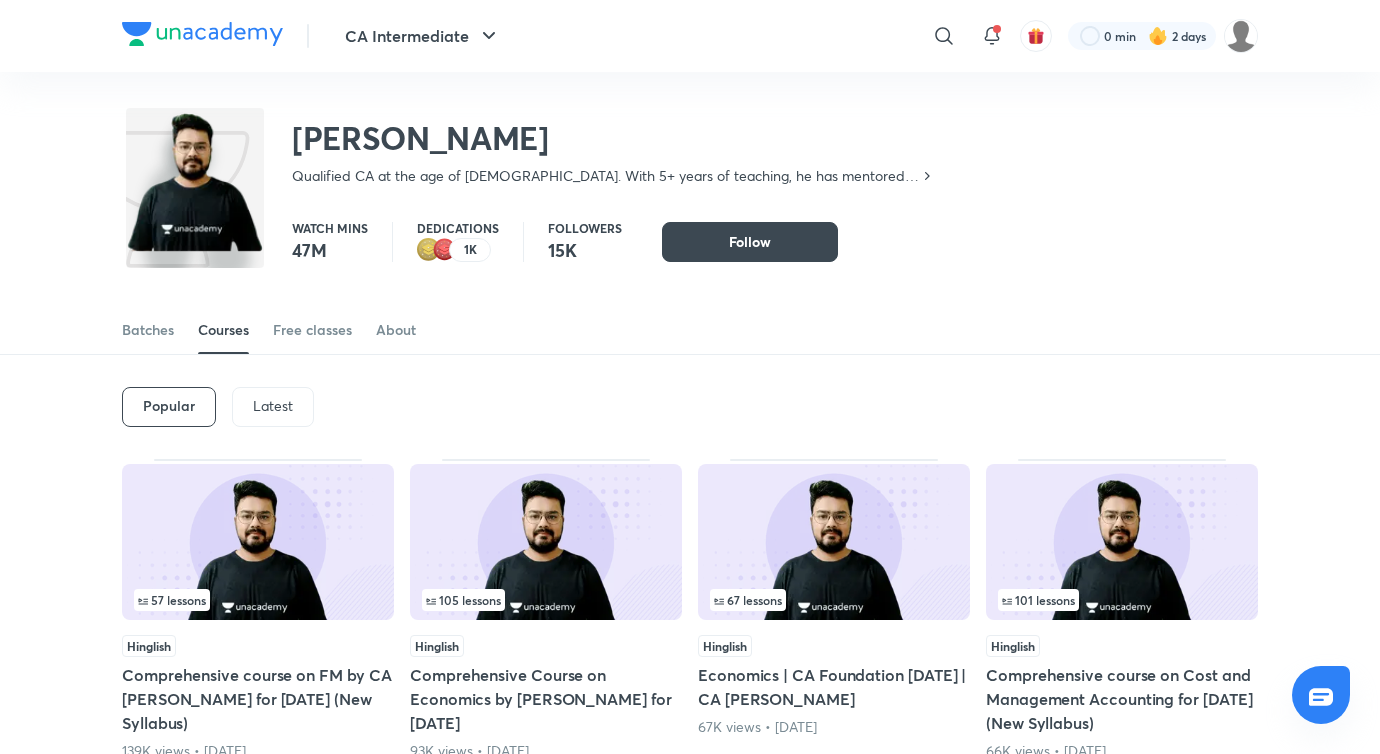 click on "Latest" at bounding box center (273, 406) 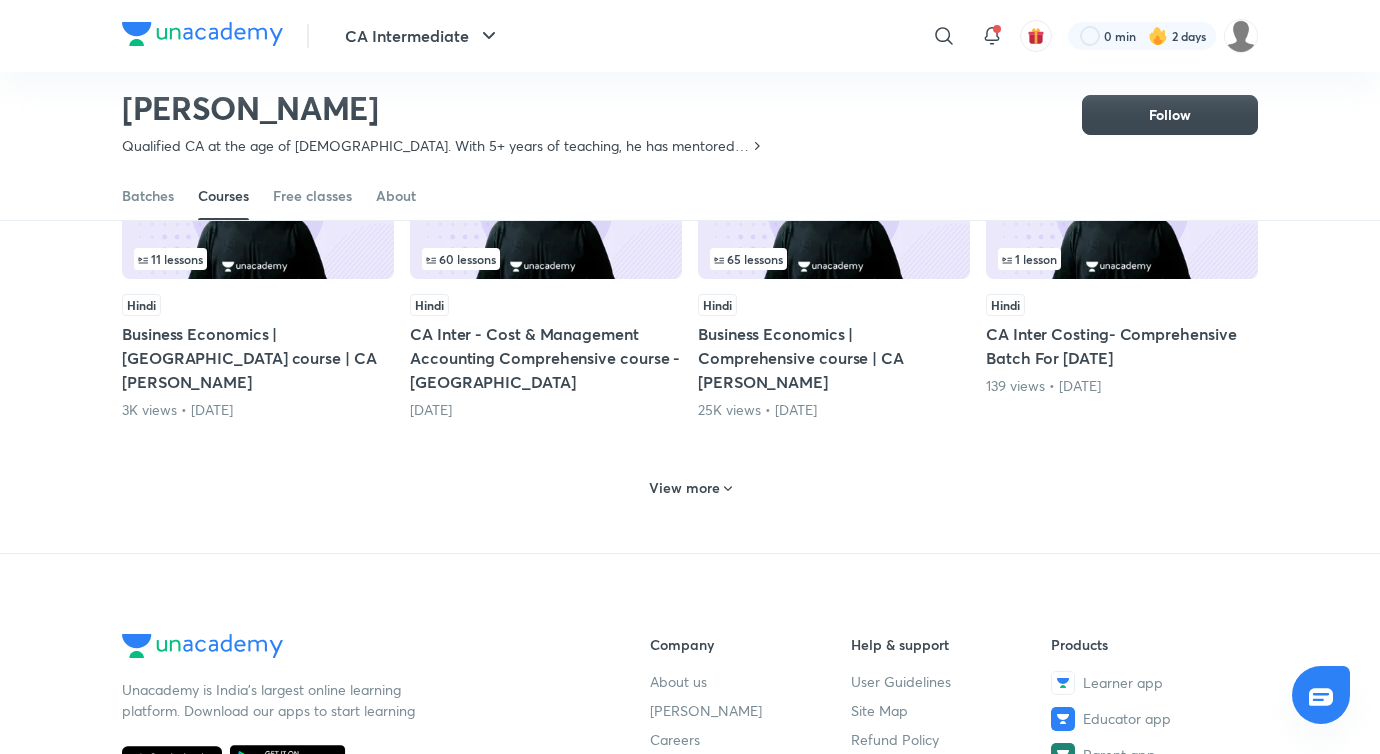 scroll, scrollTop: 943, scrollLeft: 0, axis: vertical 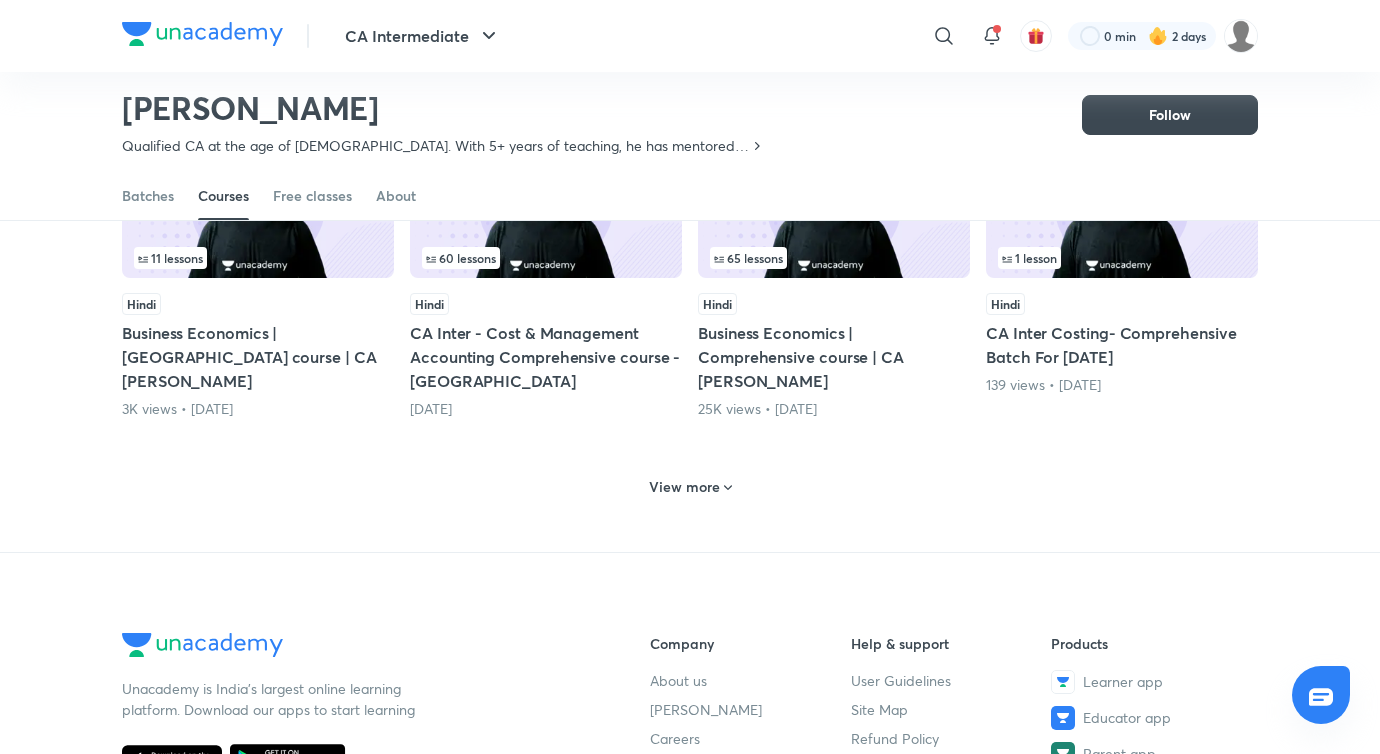 click on "View more" at bounding box center (684, 487) 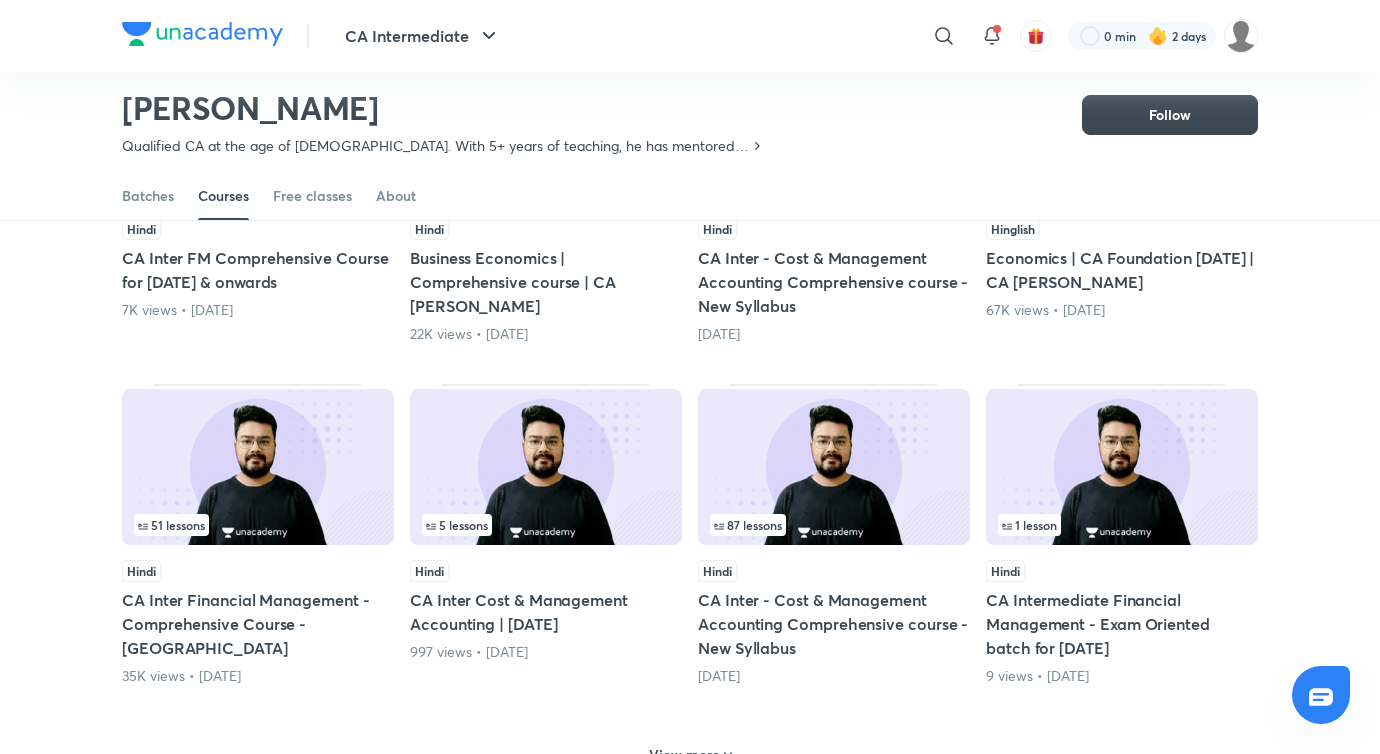 scroll, scrollTop: 1706, scrollLeft: 0, axis: vertical 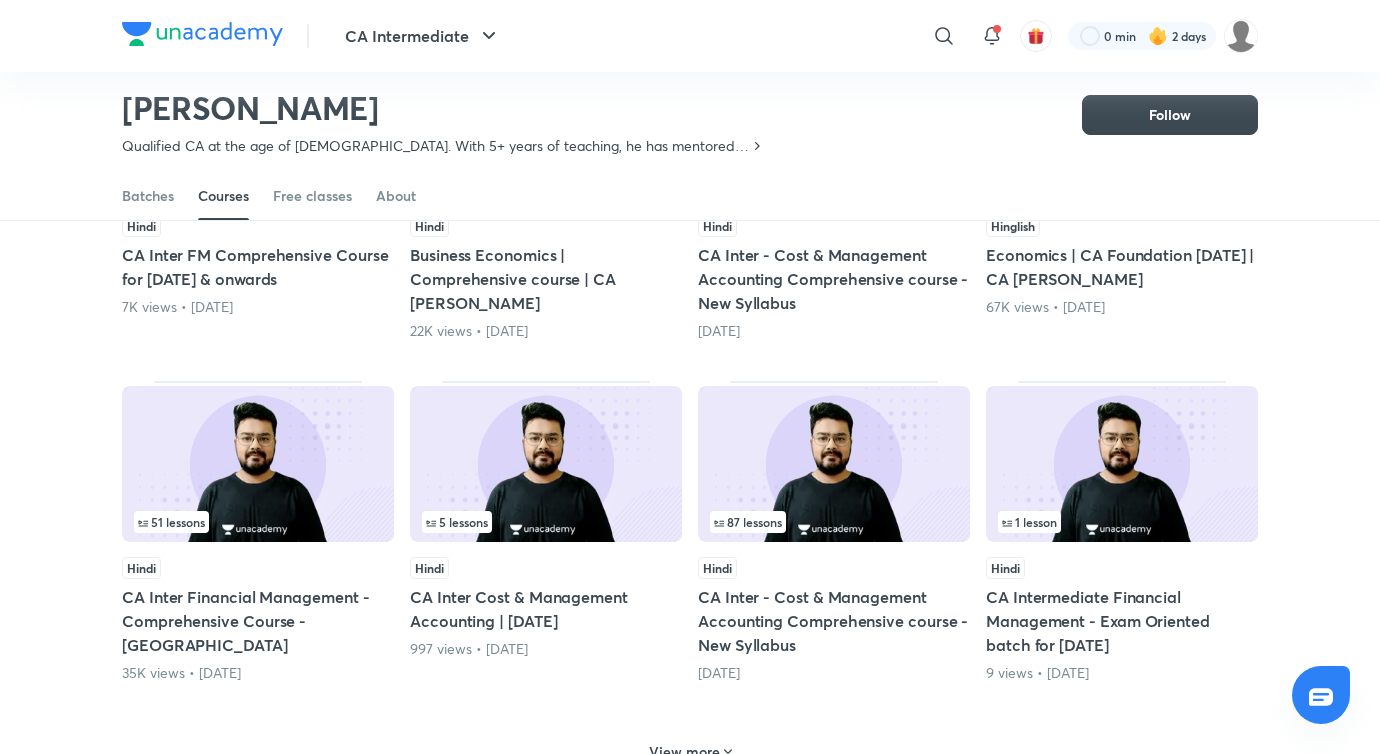 click at bounding box center (834, 464) 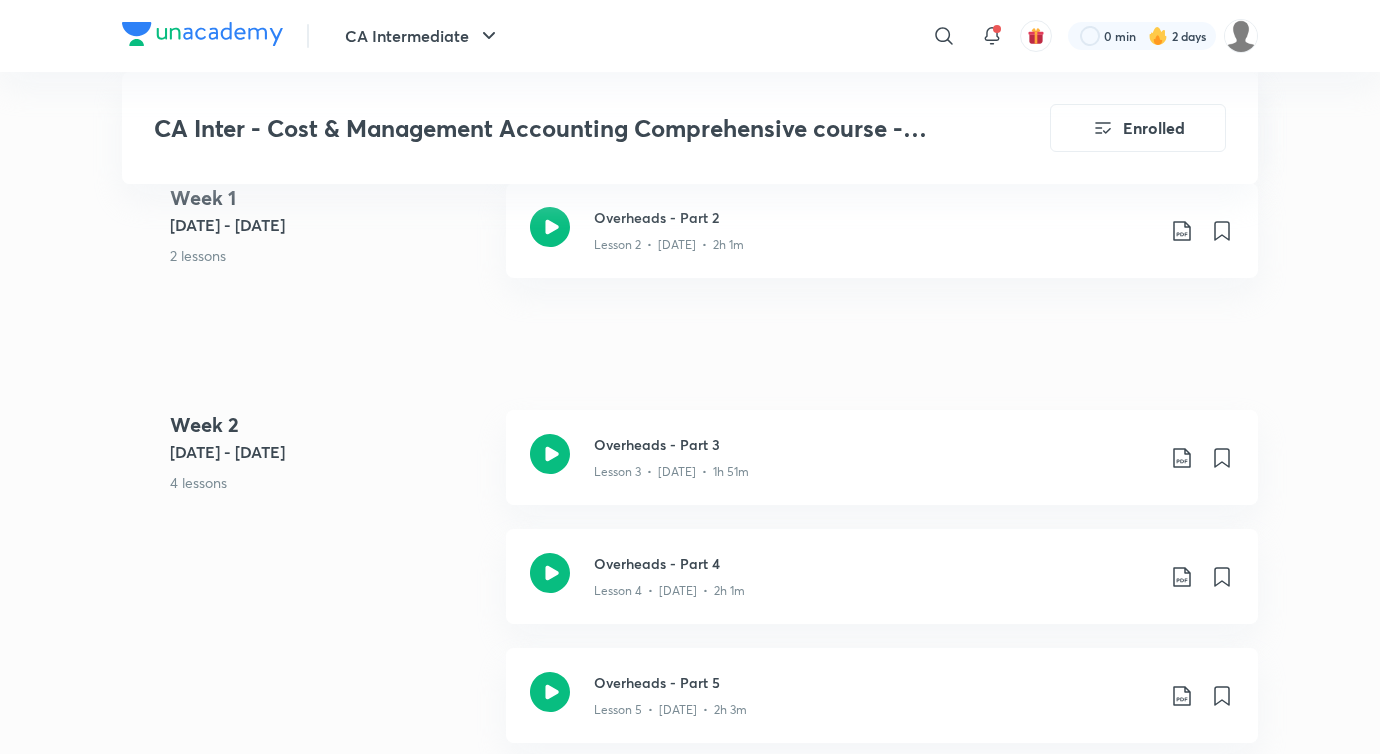 scroll, scrollTop: 1411, scrollLeft: 0, axis: vertical 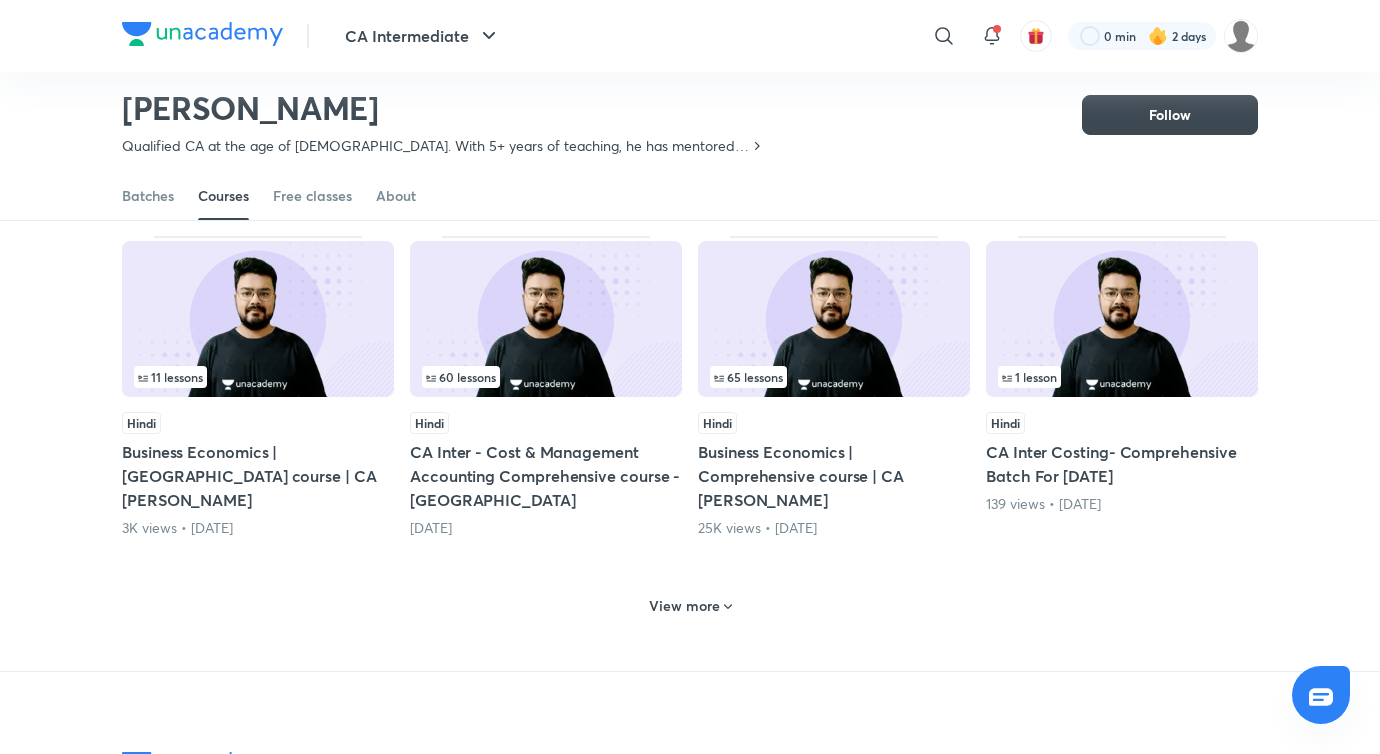 click on "View more" at bounding box center (684, 606) 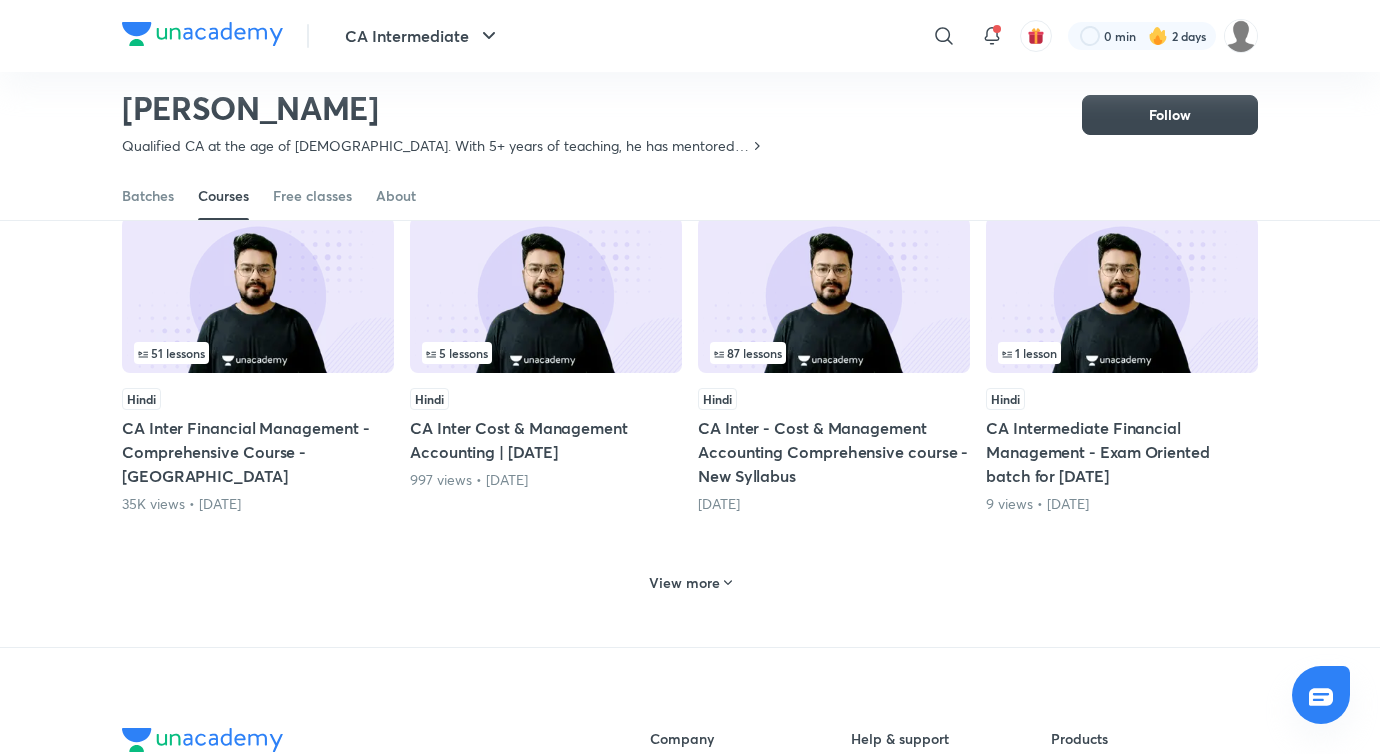 scroll, scrollTop: 1886, scrollLeft: 0, axis: vertical 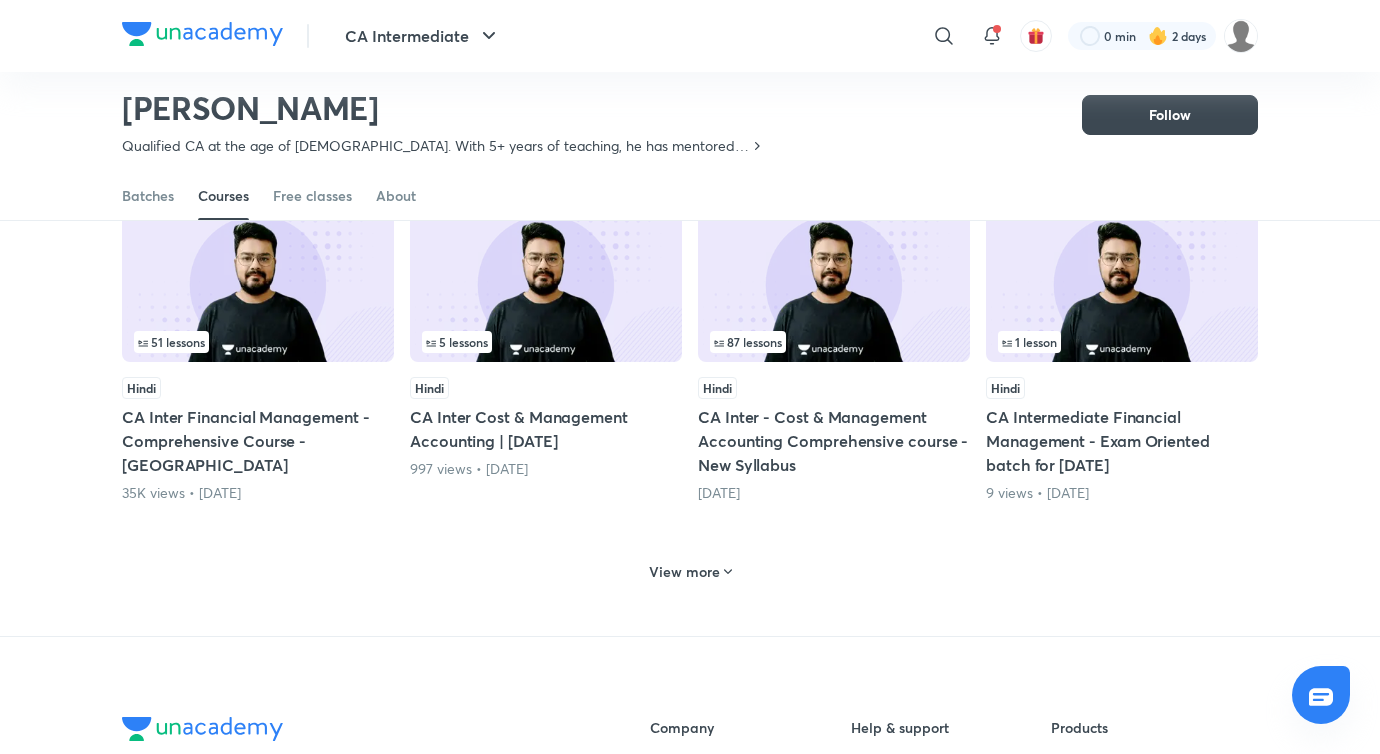 click on "View more" at bounding box center (690, 569) 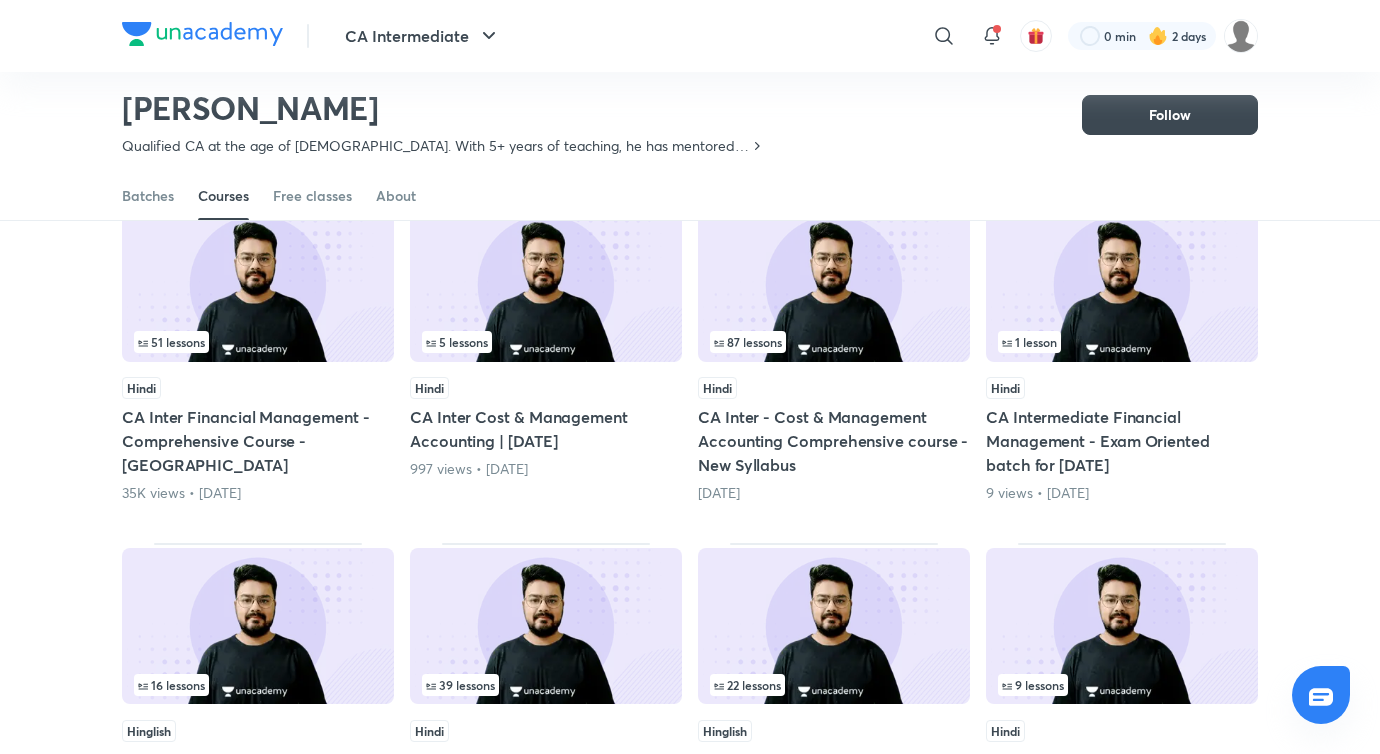 scroll, scrollTop: 1863, scrollLeft: 0, axis: vertical 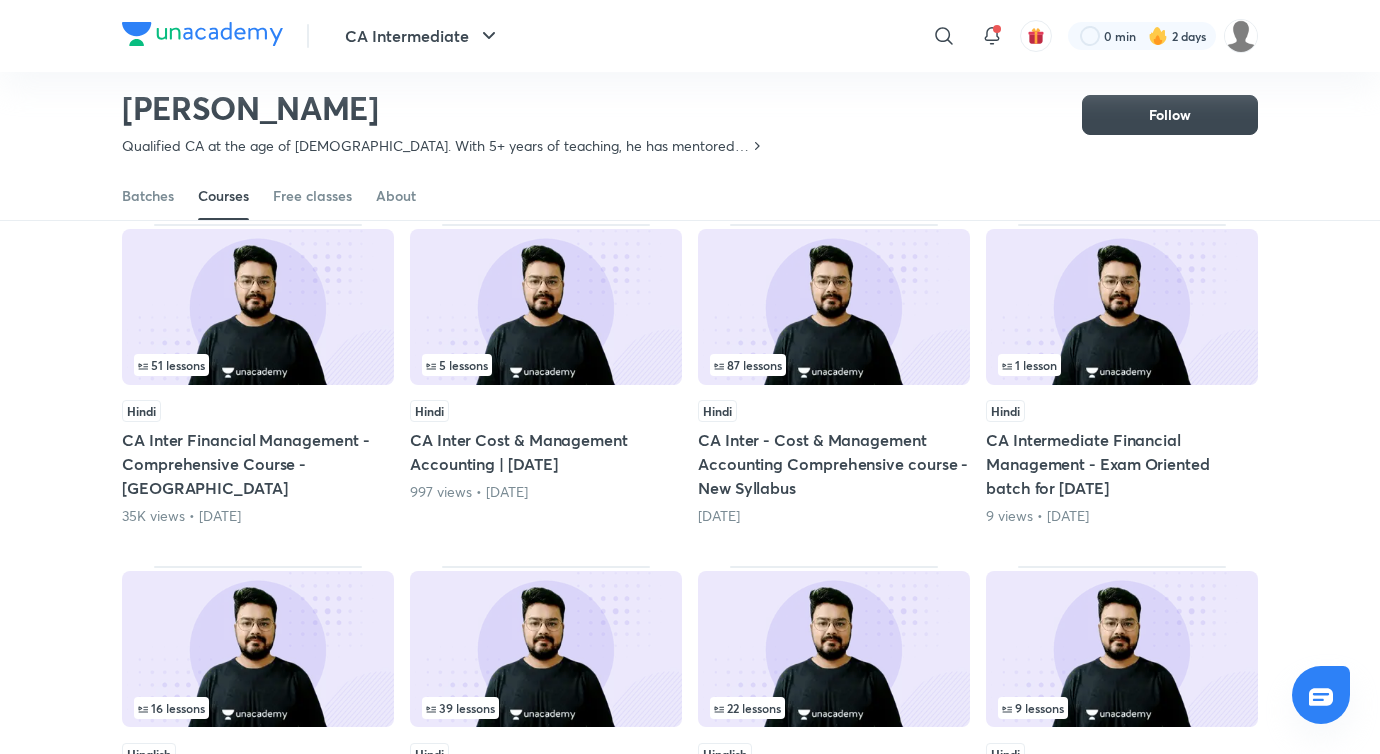 click at bounding box center [546, 307] 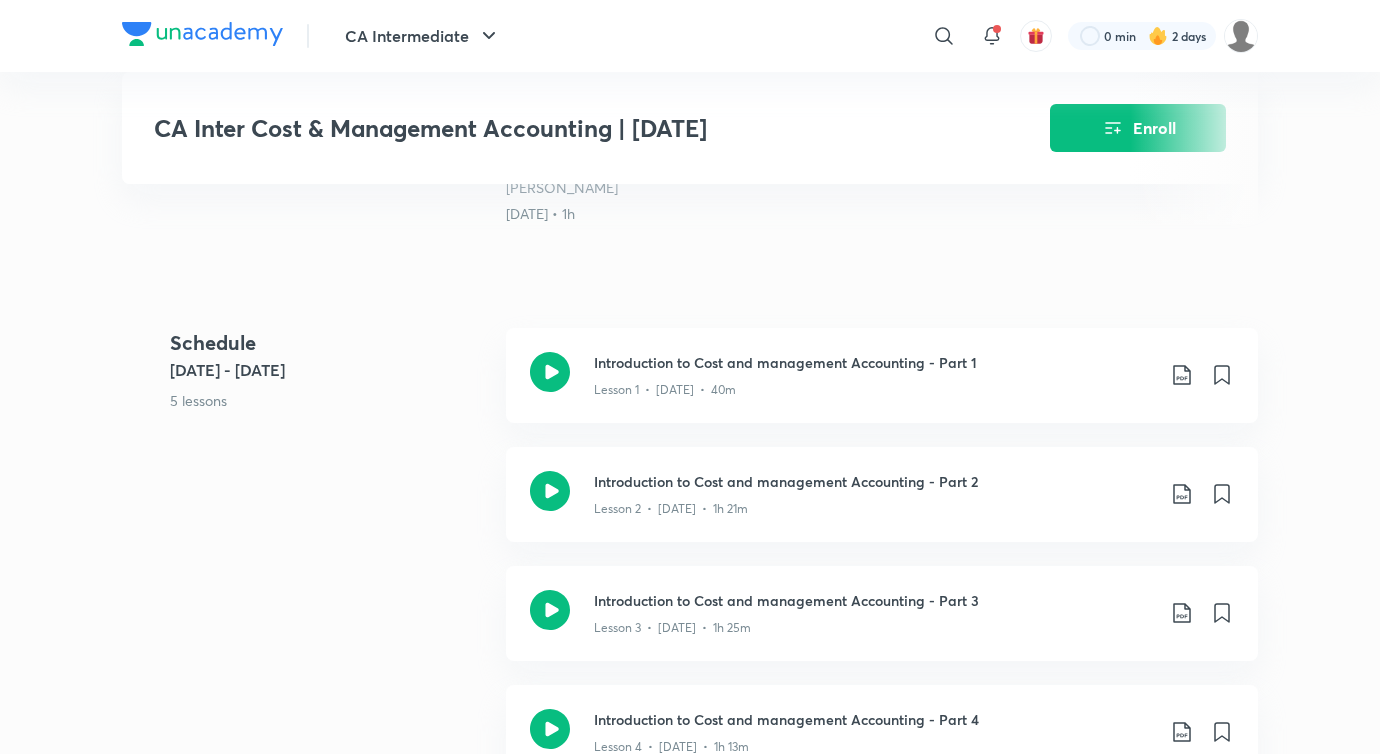 scroll, scrollTop: 722, scrollLeft: 0, axis: vertical 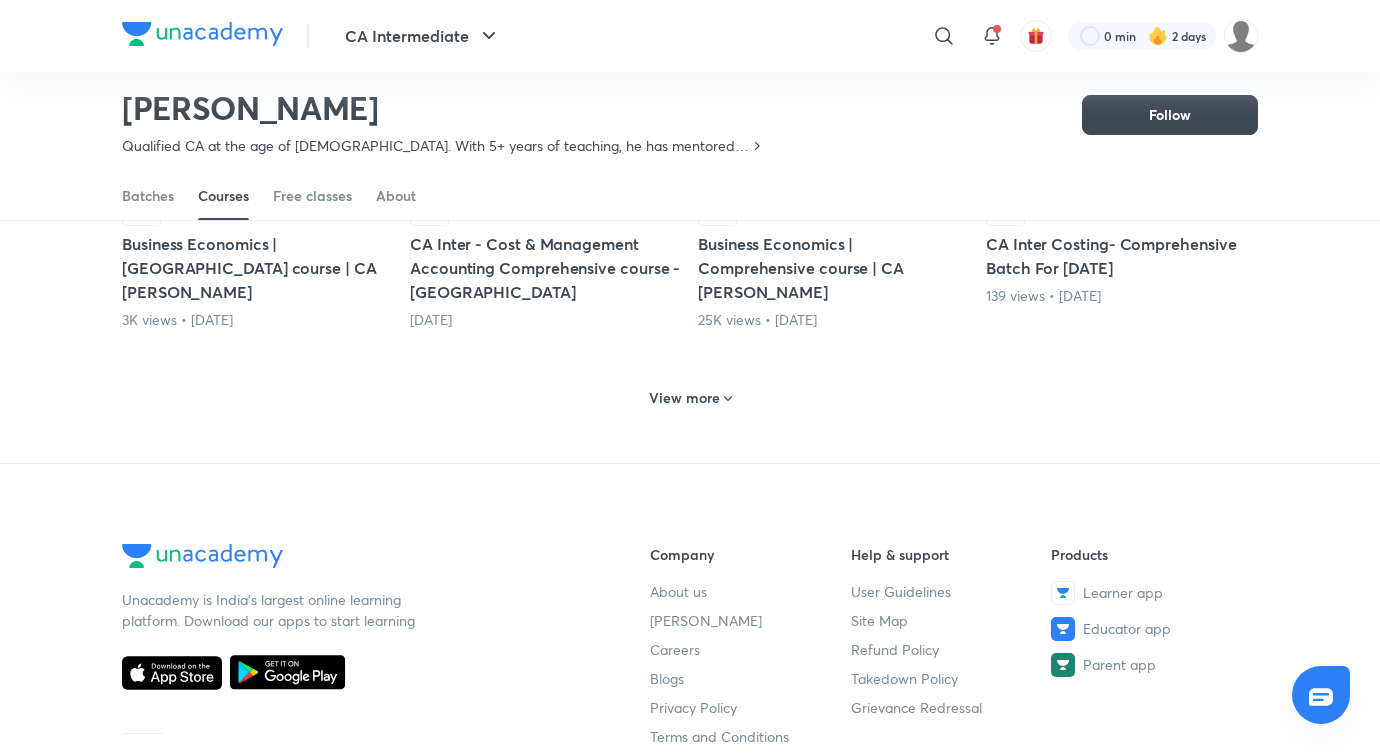 click on "Lesson   1 / 7 Hindi CA Inter - Financial Management - Comprehensive Batch Starts on [DATE]  Lesson   1 / 6 Hindi CA Inter Cost & Management Accounting - Comprehensive Batch Starts on [DATE]  Lesson   1 / 8 Hindi CA Foundation Business Economics - Comprehensive Course Starts on [DATE]  Lesson   23 / 24 Hindi Ca Foundation Business Economics - Comprehensive Course [DATE], 10:15 AM   10   lessons Hindi CA Inter - Cost and Management Accounting [DATE]   20   lessons Hindi Business Economics - Comprehensive Course for [DATE] and [DATE] [DATE]   60   lessons Hindi CA Inter FM- Comprehensive Batch for [DATE] [DATE]   31   lessons Hindi Business Economics | Comprehensive course - [DATE] Onwards | CA [PERSON_NAME] [DATE]   11   lessons Hindi Business Economics | Exam Oriented course | CA [PERSON_NAME] 3K views  •  [DATE]   60   lessons Hindi CA Inter - Cost & Management Accounting Comprehensive course - New Syllabu [DATE]   65   lessons Hindi   1   lesson Hindi" at bounding box center (690, -85) 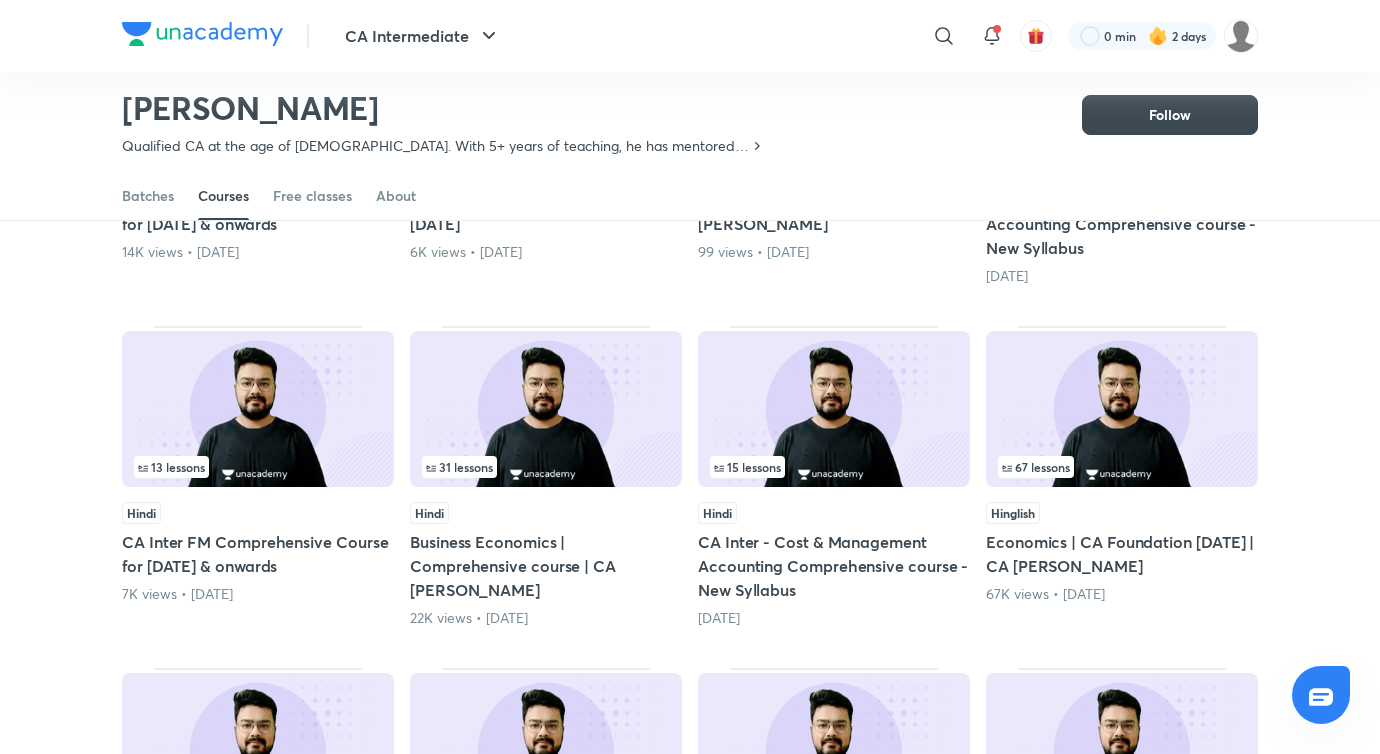 scroll, scrollTop: 1422, scrollLeft: 0, axis: vertical 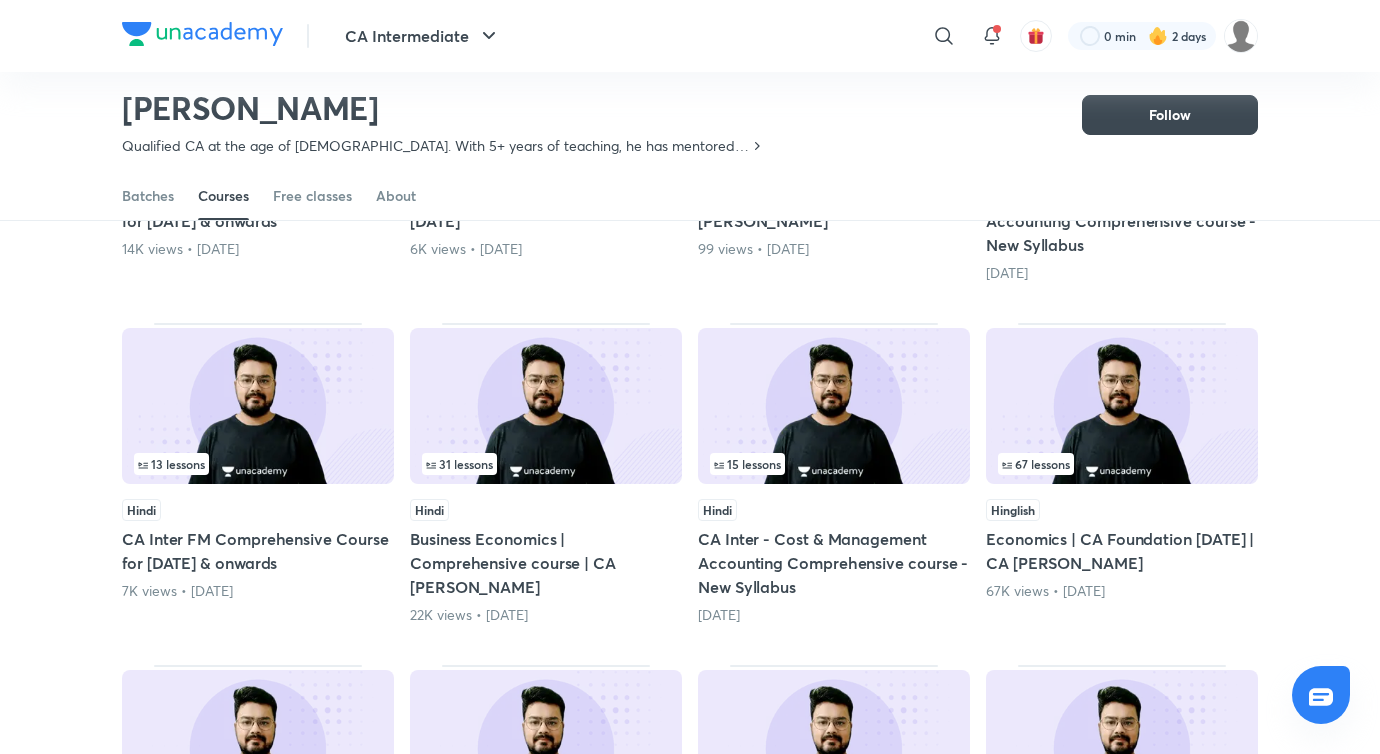 click at bounding box center [834, 406] 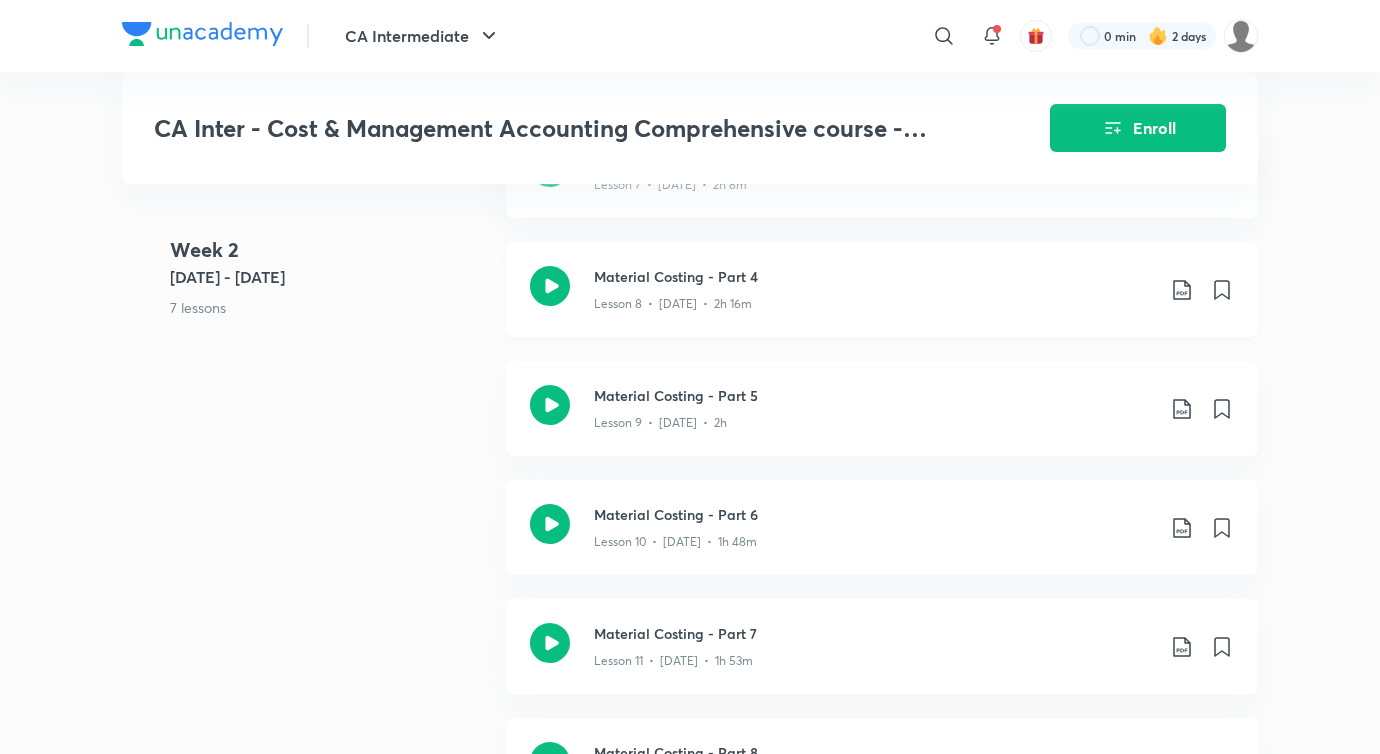 scroll, scrollTop: 2042, scrollLeft: 0, axis: vertical 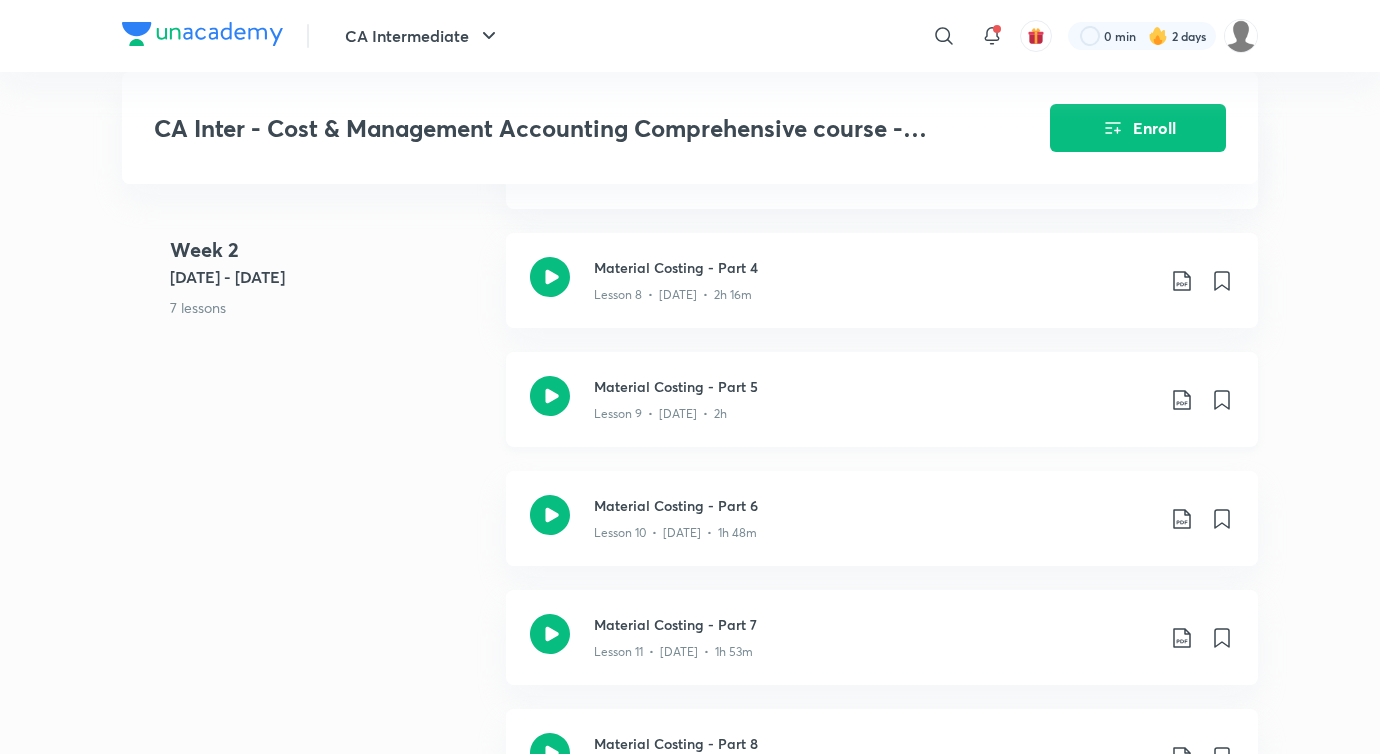 click on "Lesson 9  •  [DATE]  •  2h" at bounding box center [874, 410] 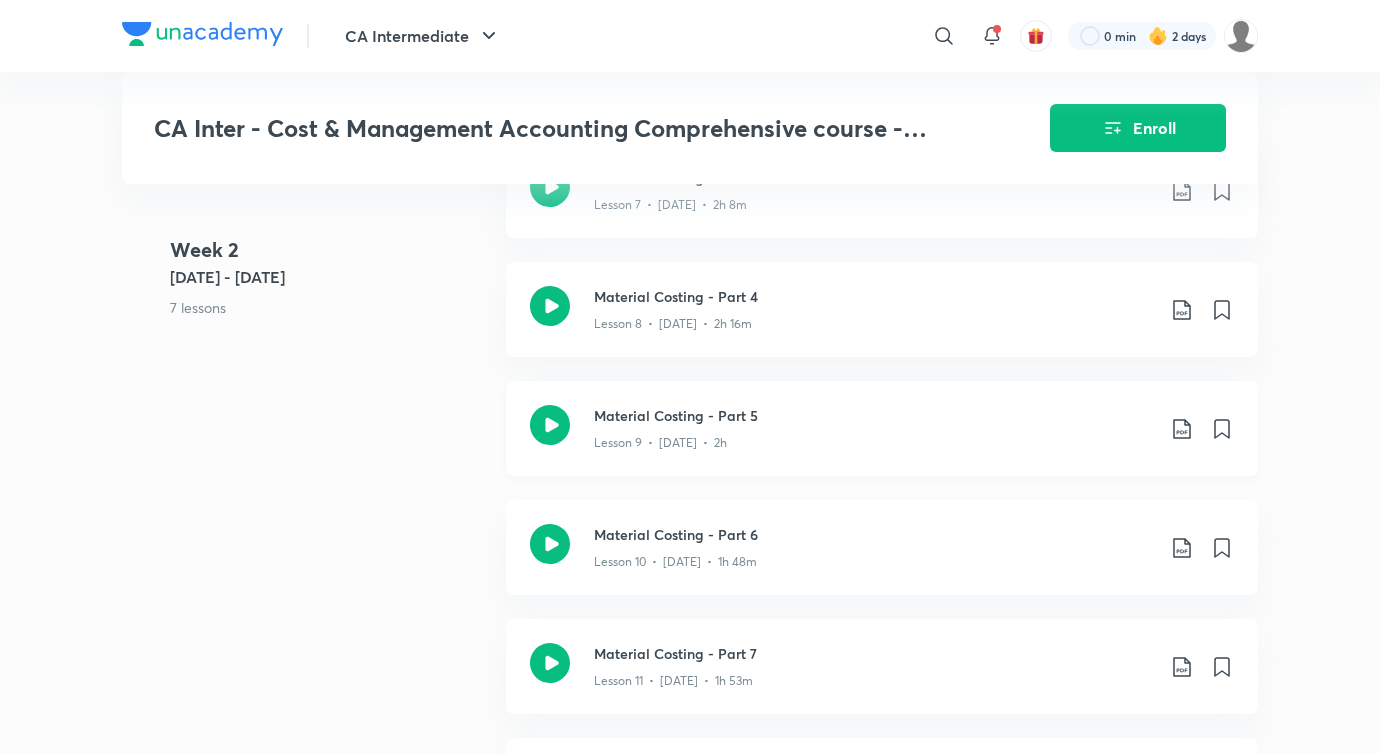 scroll, scrollTop: 2014, scrollLeft: 0, axis: vertical 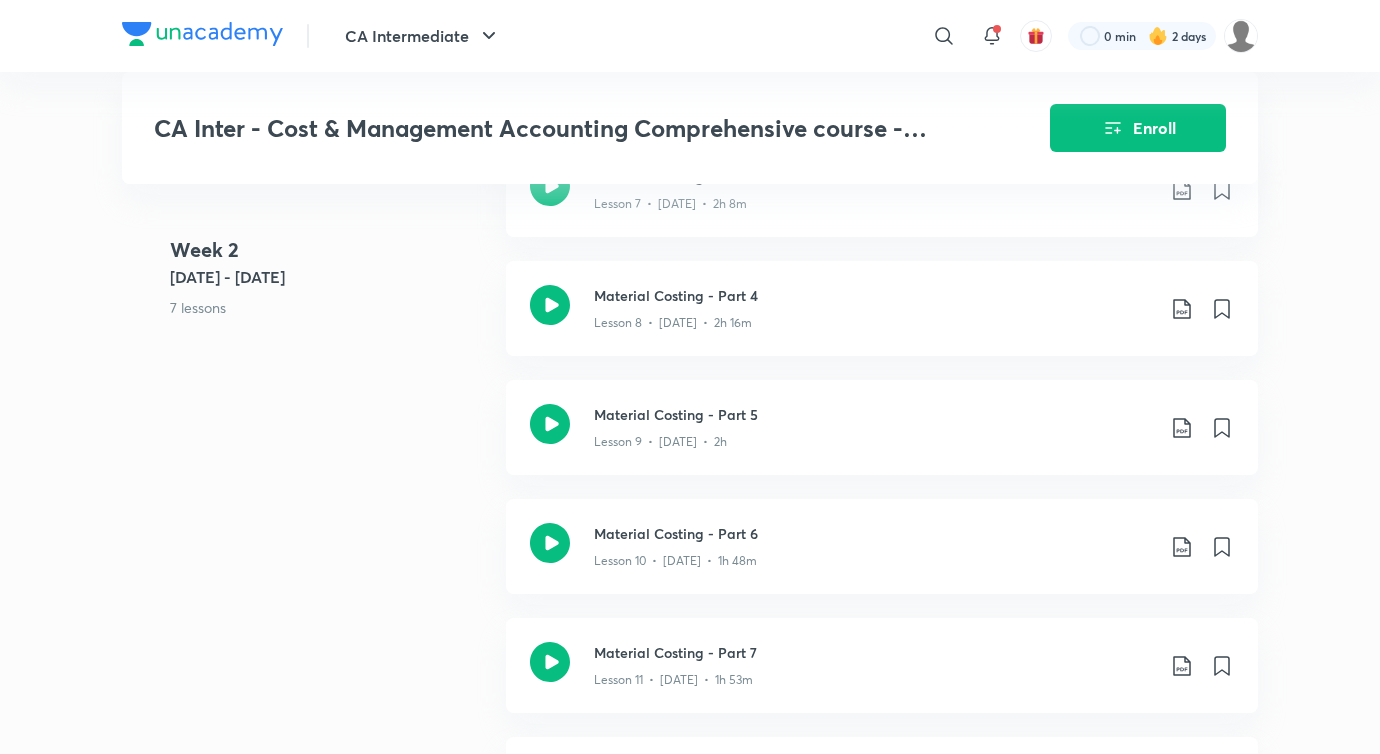 click on "CA Inter - Cost & Management Accounting Comprehensive course - New Syllabus Enroll CA Intermediate Plus Syllabus CA Inter (Group 2) Hindi CA Inter - Cost & Management Accounting Comprehensive course - New Syllabus [PERSON_NAME] This comprehensive courese is as per CA inter New Syllabus. In this course CA [PERSON_NAME] will cover complete syllabus with all relevant ICAI material, including RTP, MTP and PYQs. Duration of Course will be a...  Read more Ended on [DATE] [DATE] - [DATE] 15 lessons 0 practices 0  questions by educators Enroll Demo classes   Watch free classes by the educators of this batch   272 Hindi CA Inter (Group 1) T20 Series: Match 3 by CA [PERSON_NAME] [PERSON_NAME] [DATE] • 1h  Resume Lesson 8 from 136:26mins Material Costing - Part 4 Lesson 8  •  [DATE]  •  2h 16m  Week [DATE] 2 - [DATE] 6 lessons Introduction to Cost & Management Accounting Lesson 1  •  [DATE]  •  1h 52m  Basic Cost Concepts -Part 1 Lesson 2  •  [DATE]  •  2h  [DATE] Week [DATE] 9 - [DATE]" at bounding box center (690, -38) 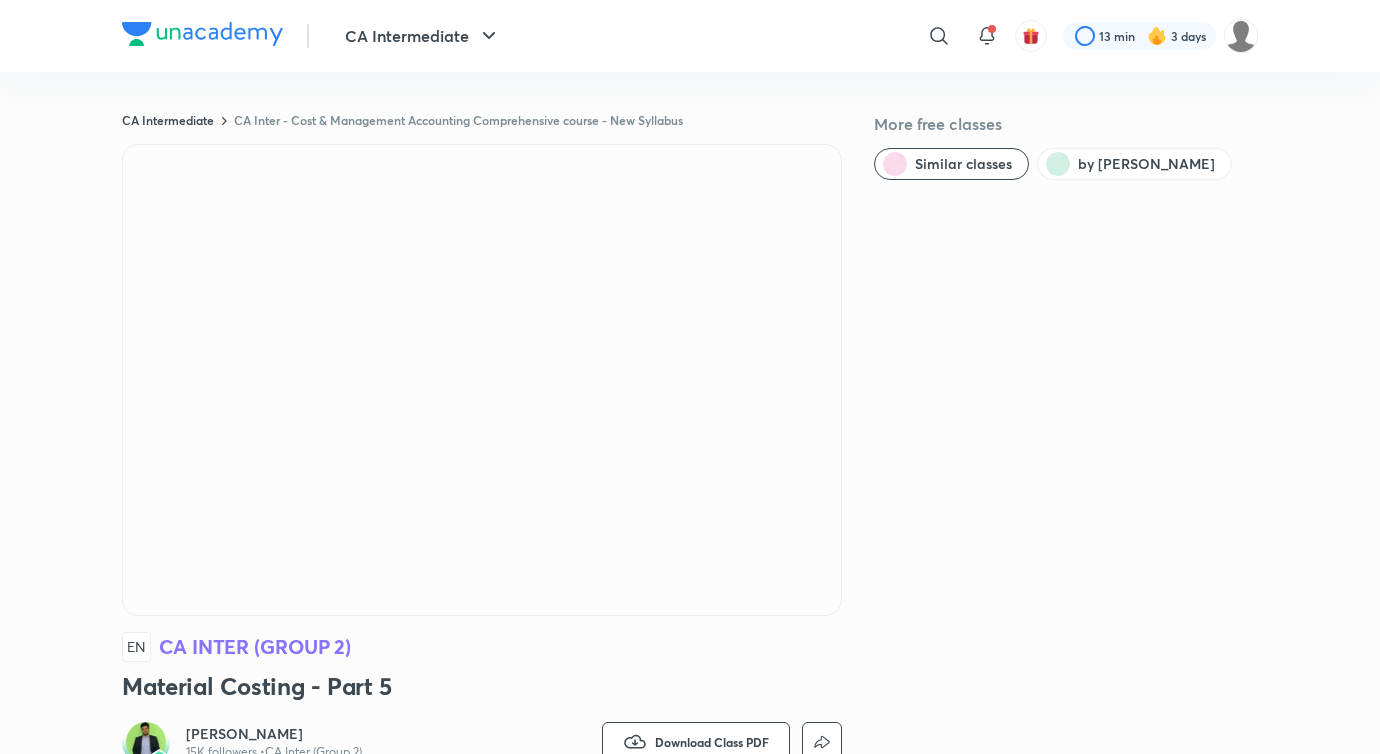 scroll, scrollTop: 0, scrollLeft: 0, axis: both 